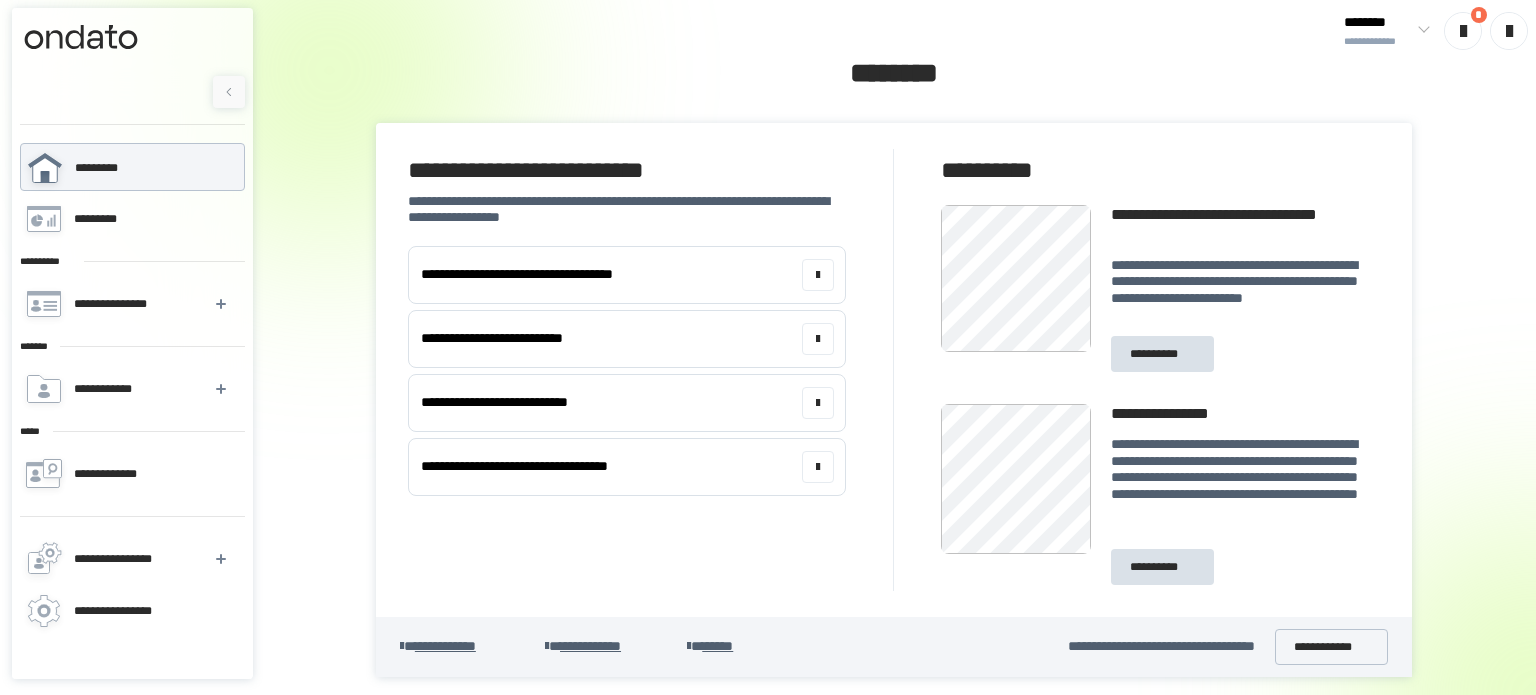 scroll, scrollTop: 0, scrollLeft: 0, axis: both 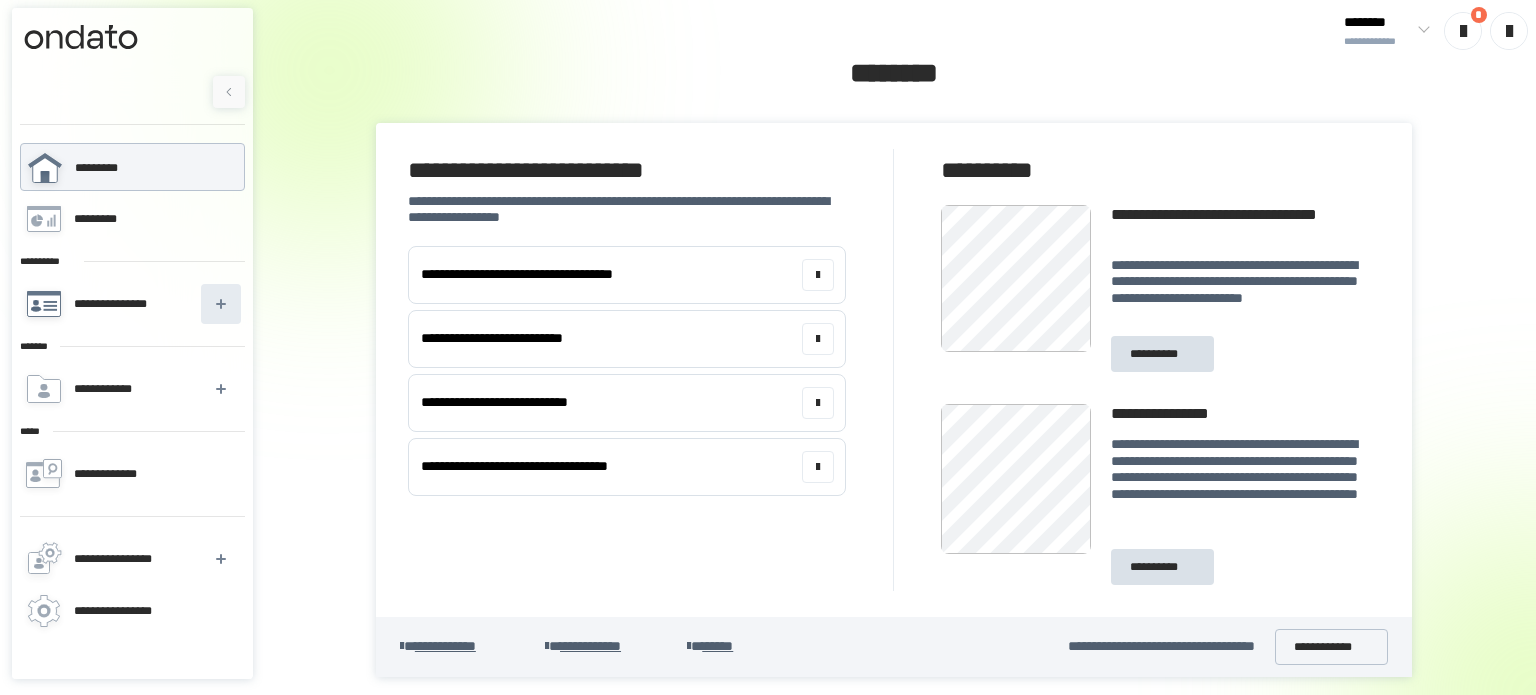 click at bounding box center (221, 304) 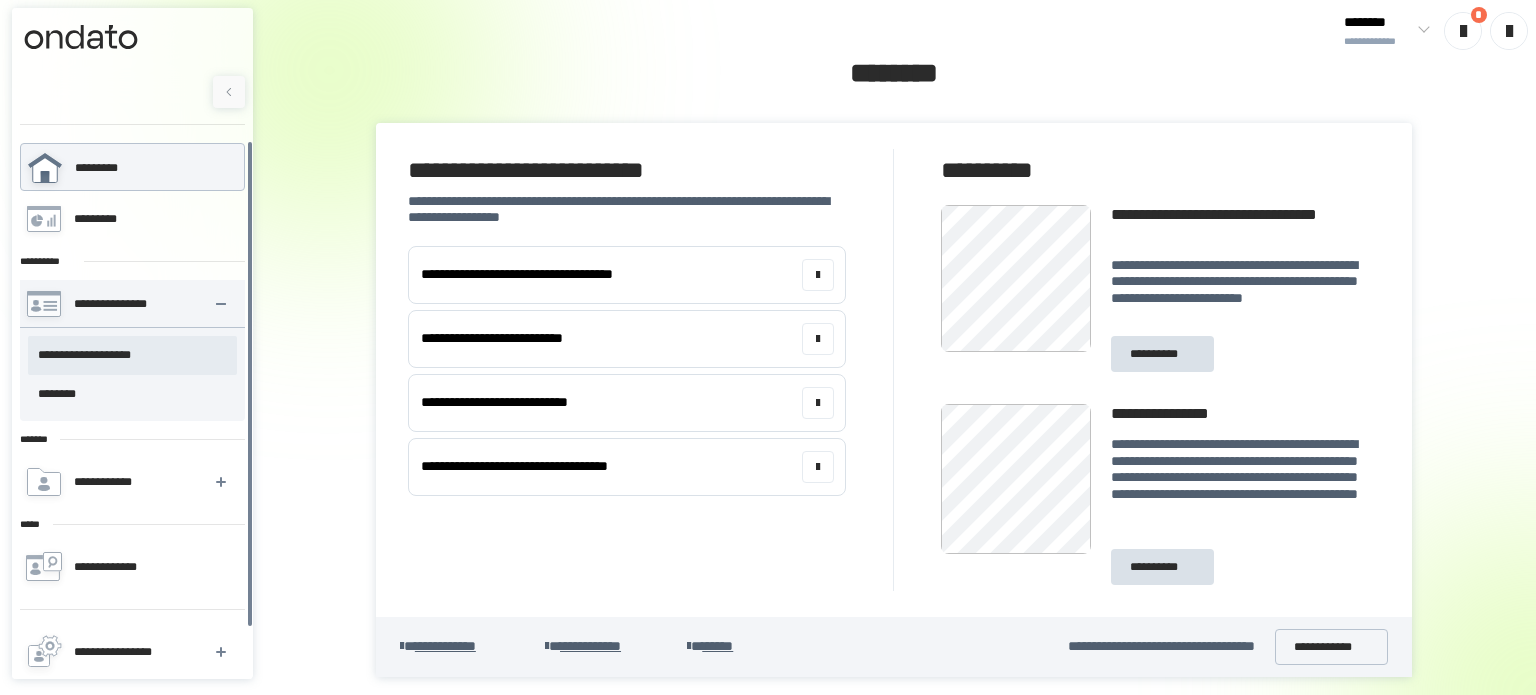 click on "**********" at bounding box center (132, 355) 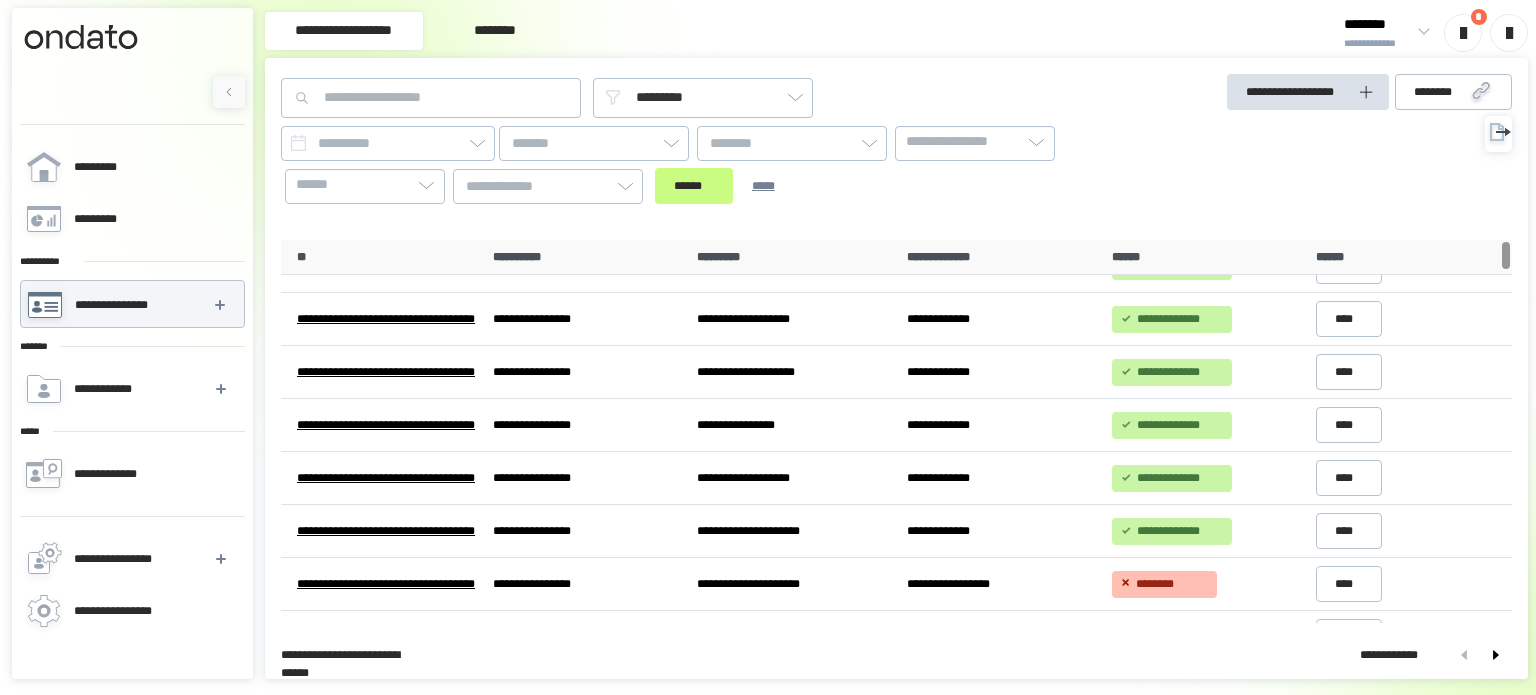 scroll, scrollTop: 0, scrollLeft: 0, axis: both 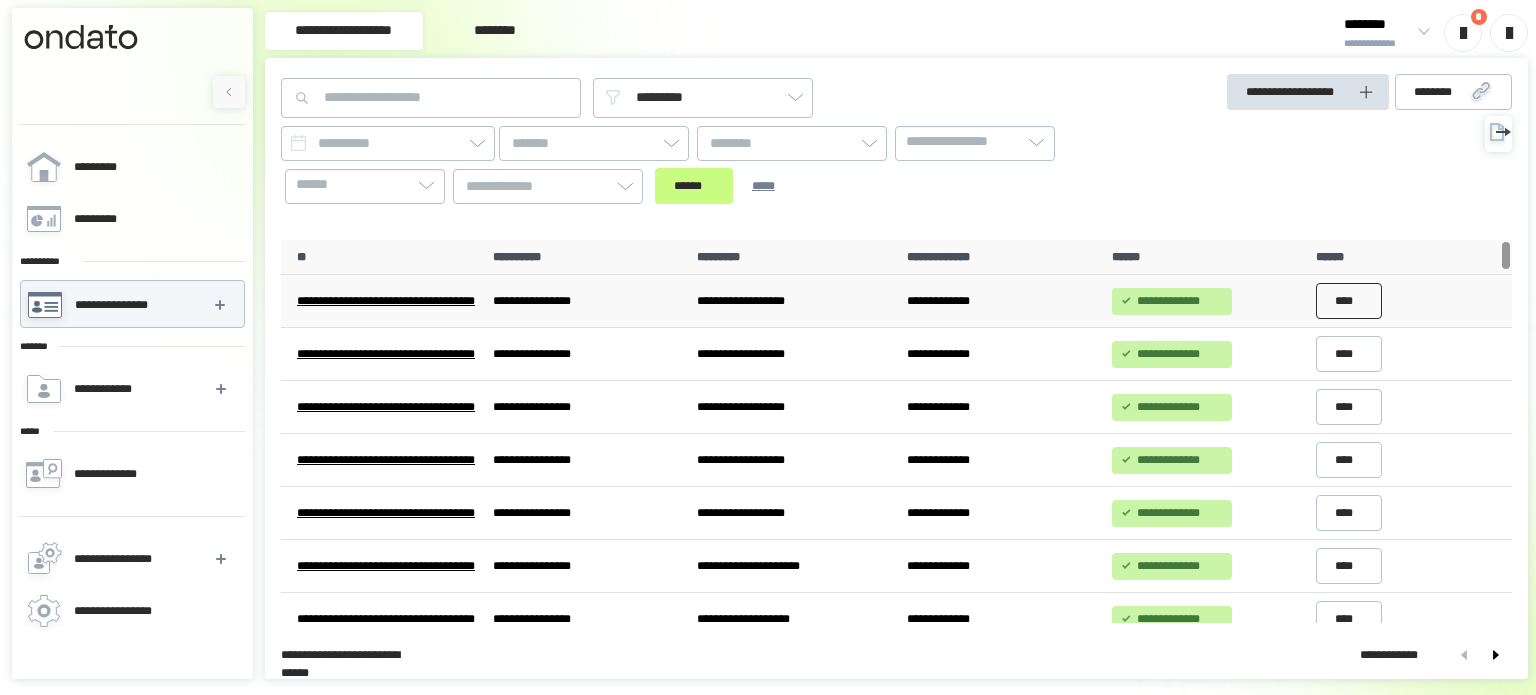 click on "****" at bounding box center [1349, 301] 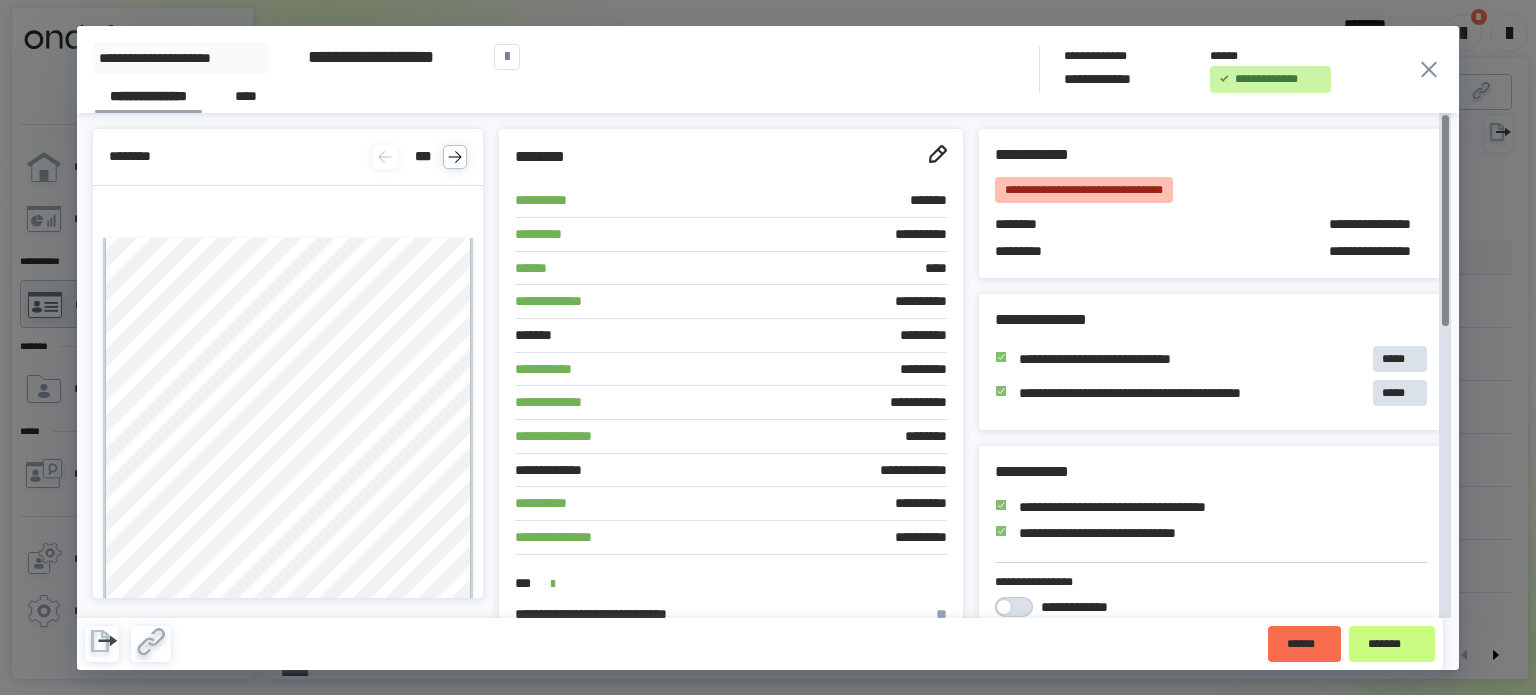 click 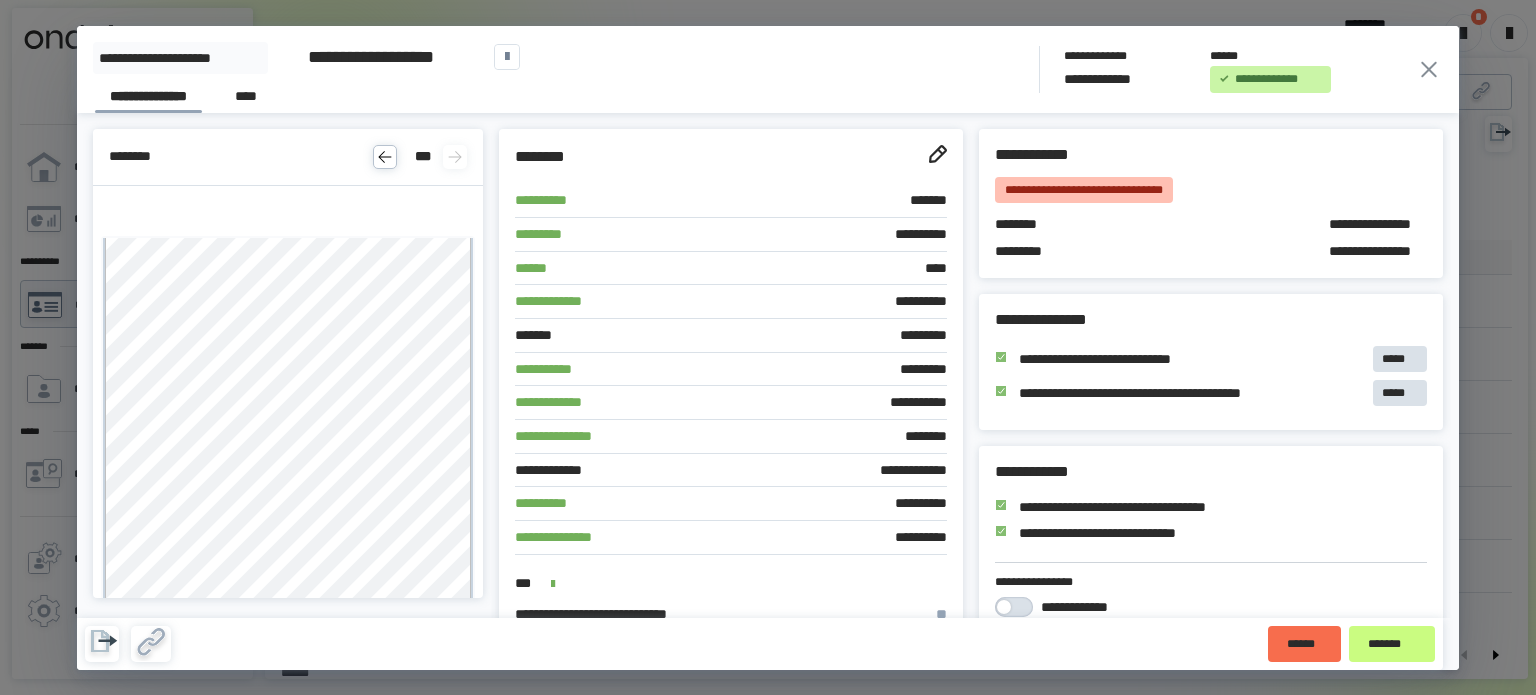 click 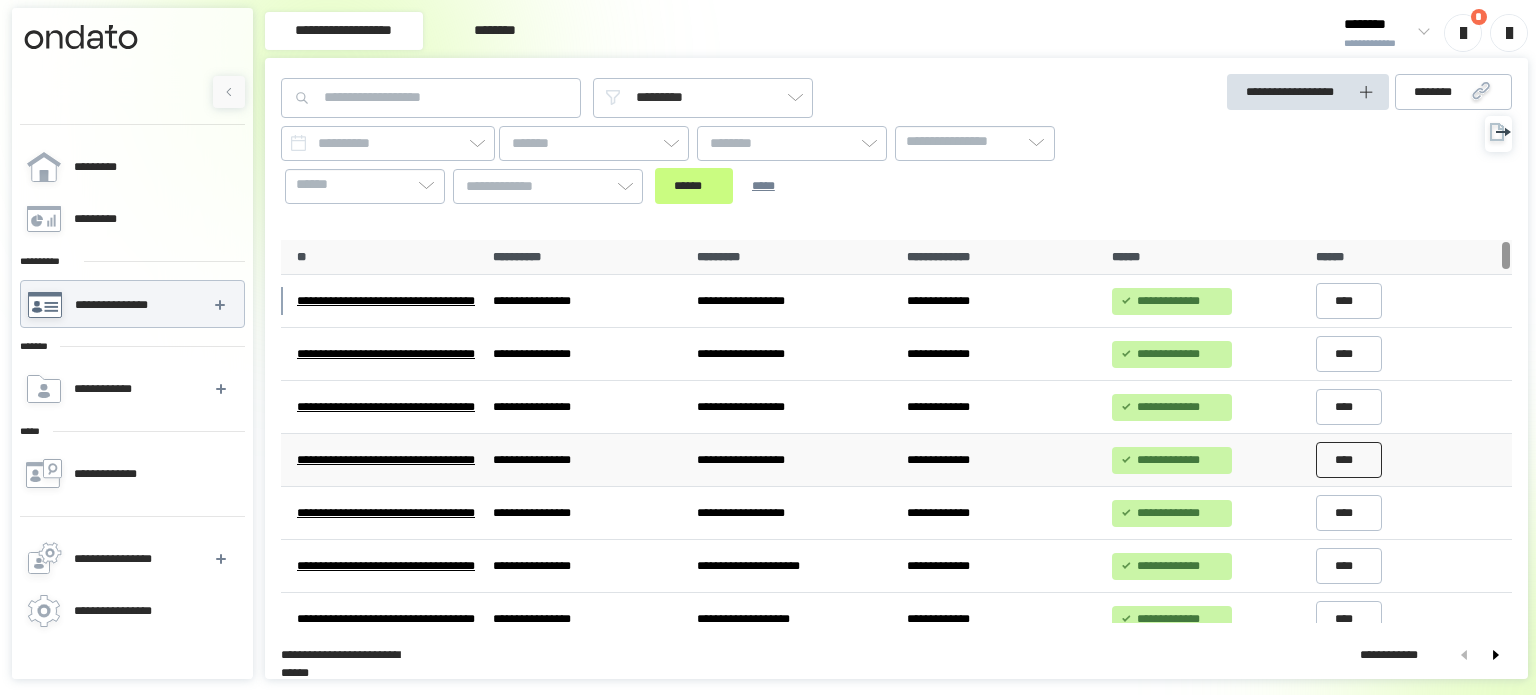 click on "****" at bounding box center [1349, 460] 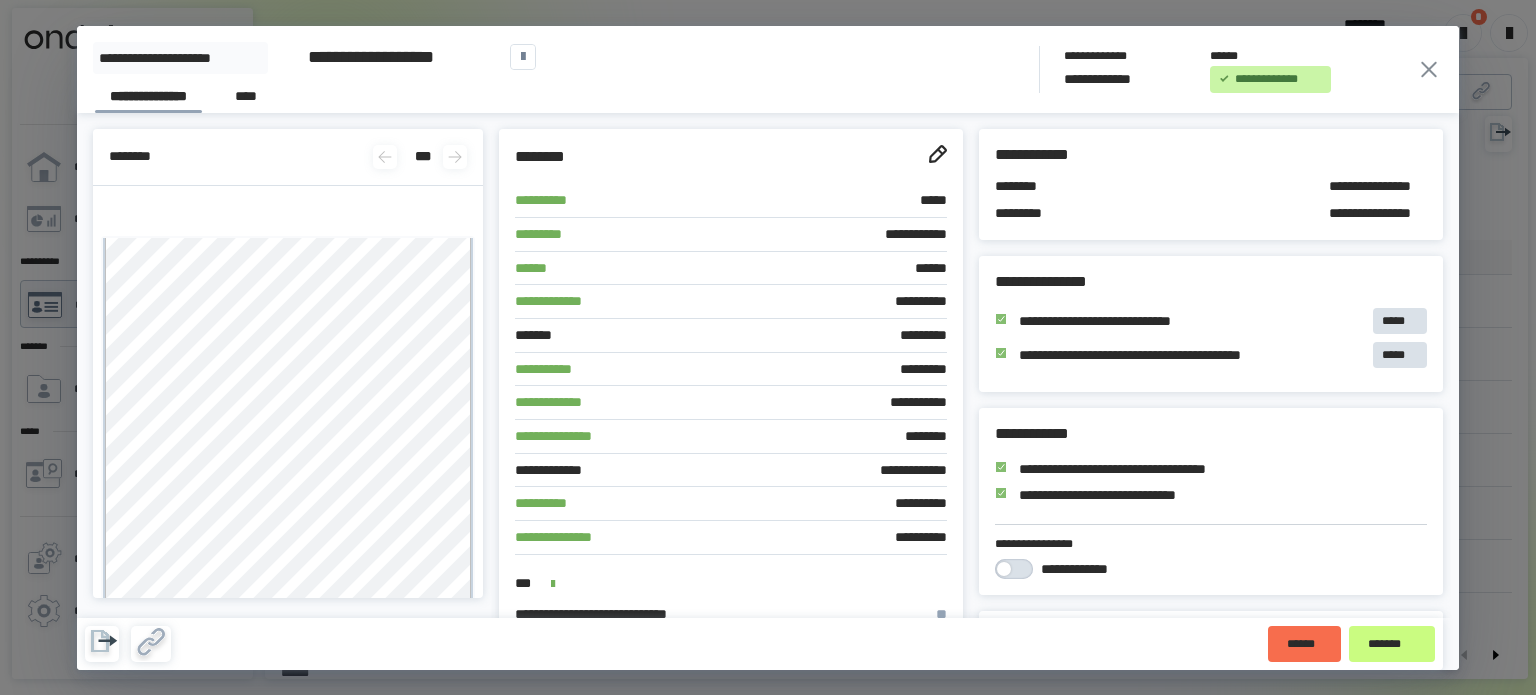 click 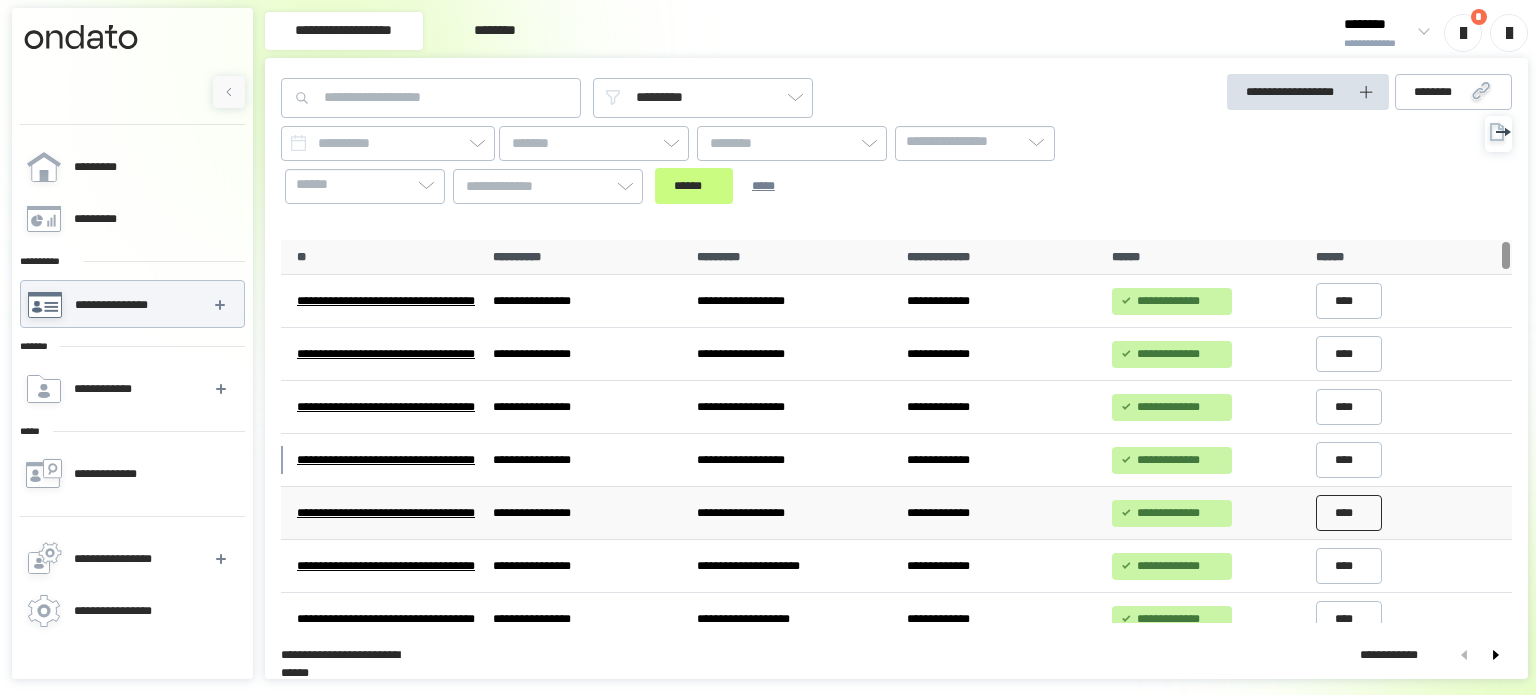 click on "****" at bounding box center [1349, 513] 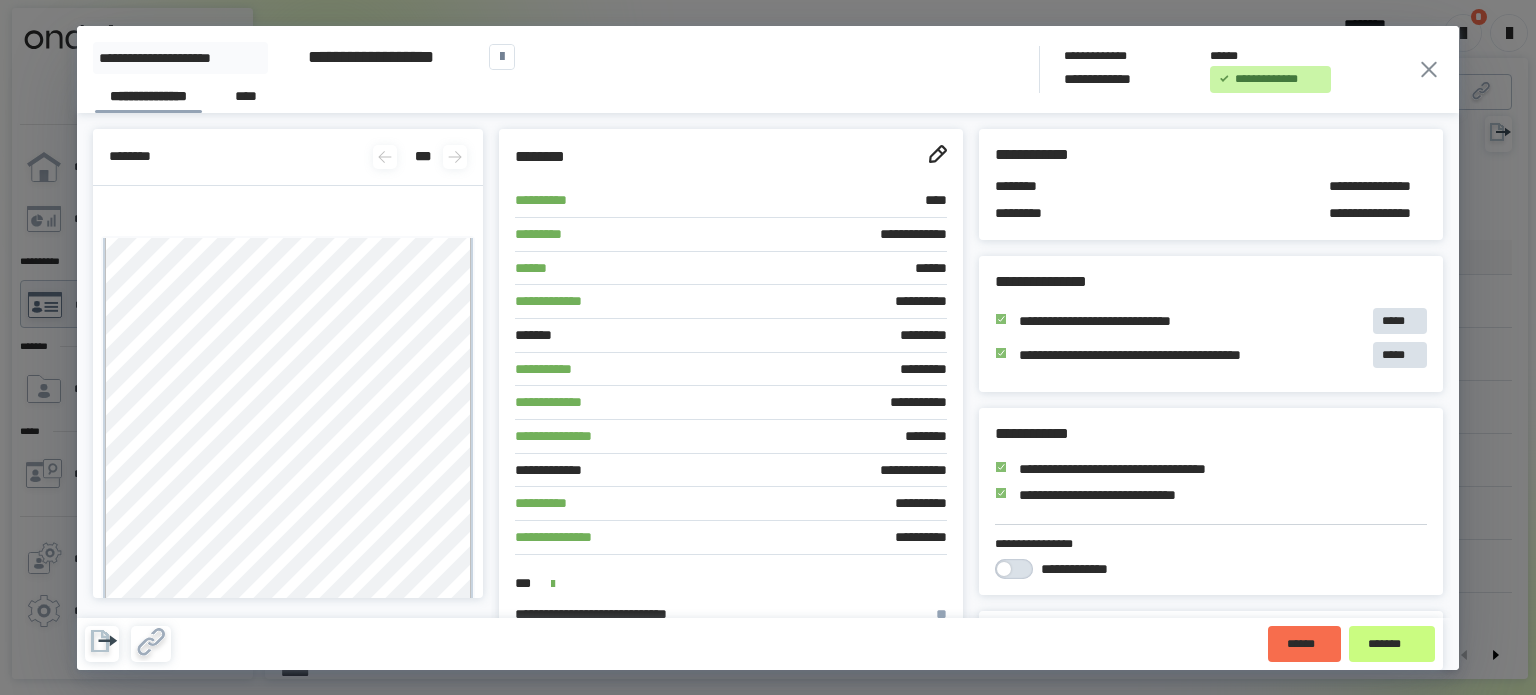 click 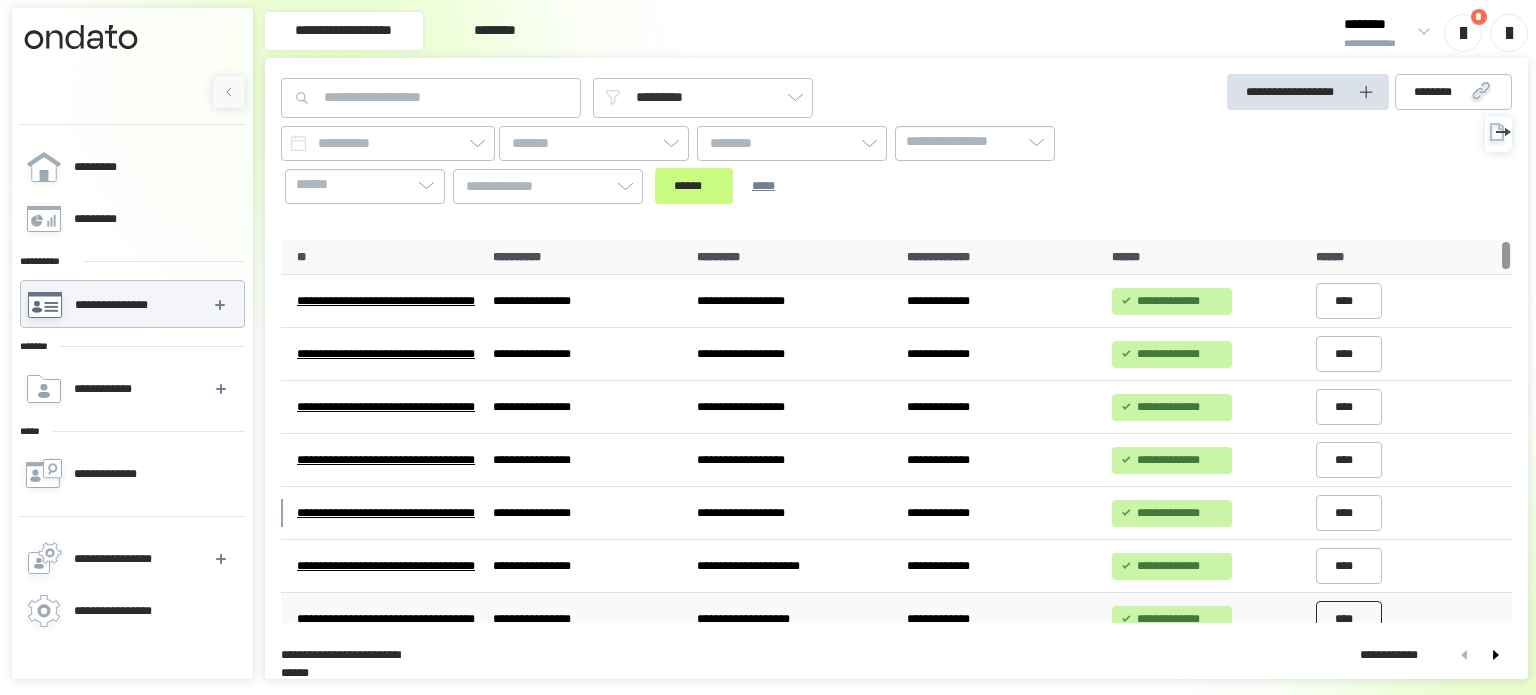 click on "****" at bounding box center (1349, 619) 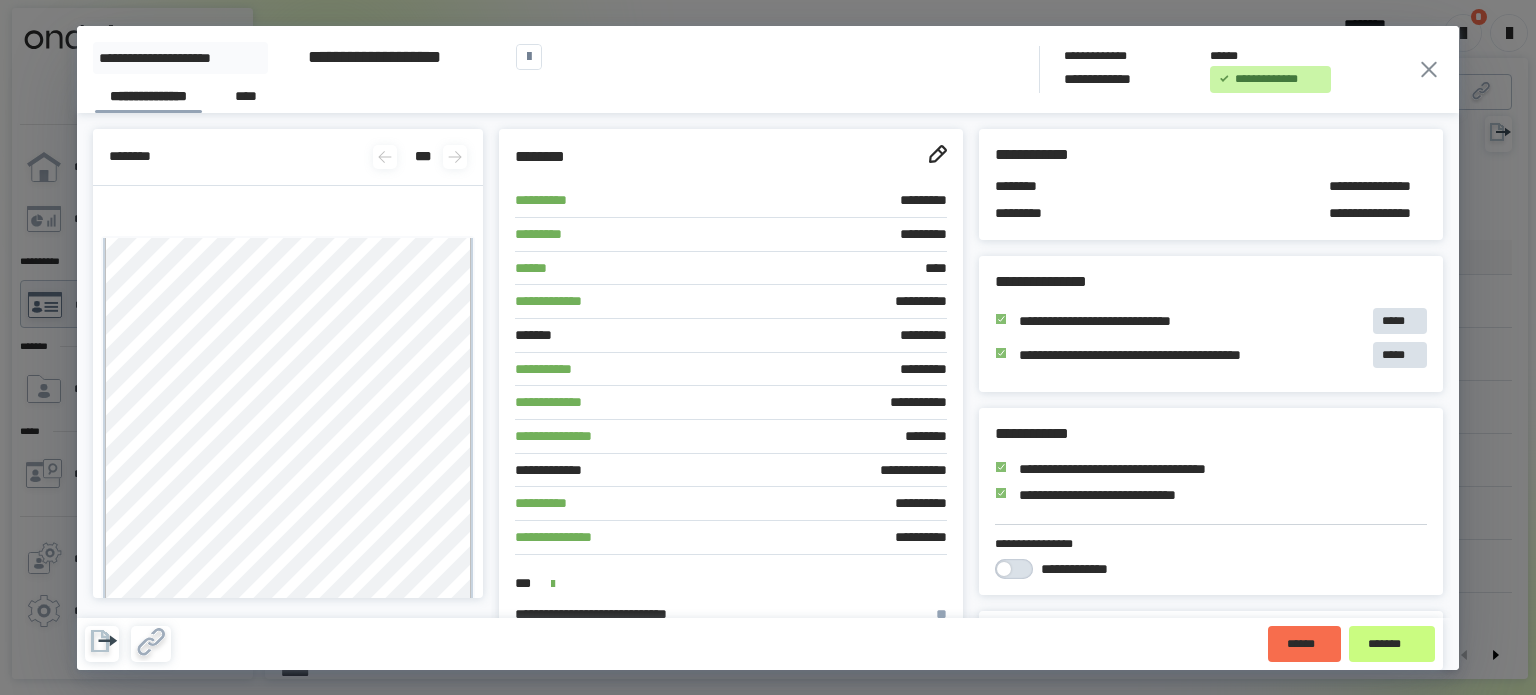 click 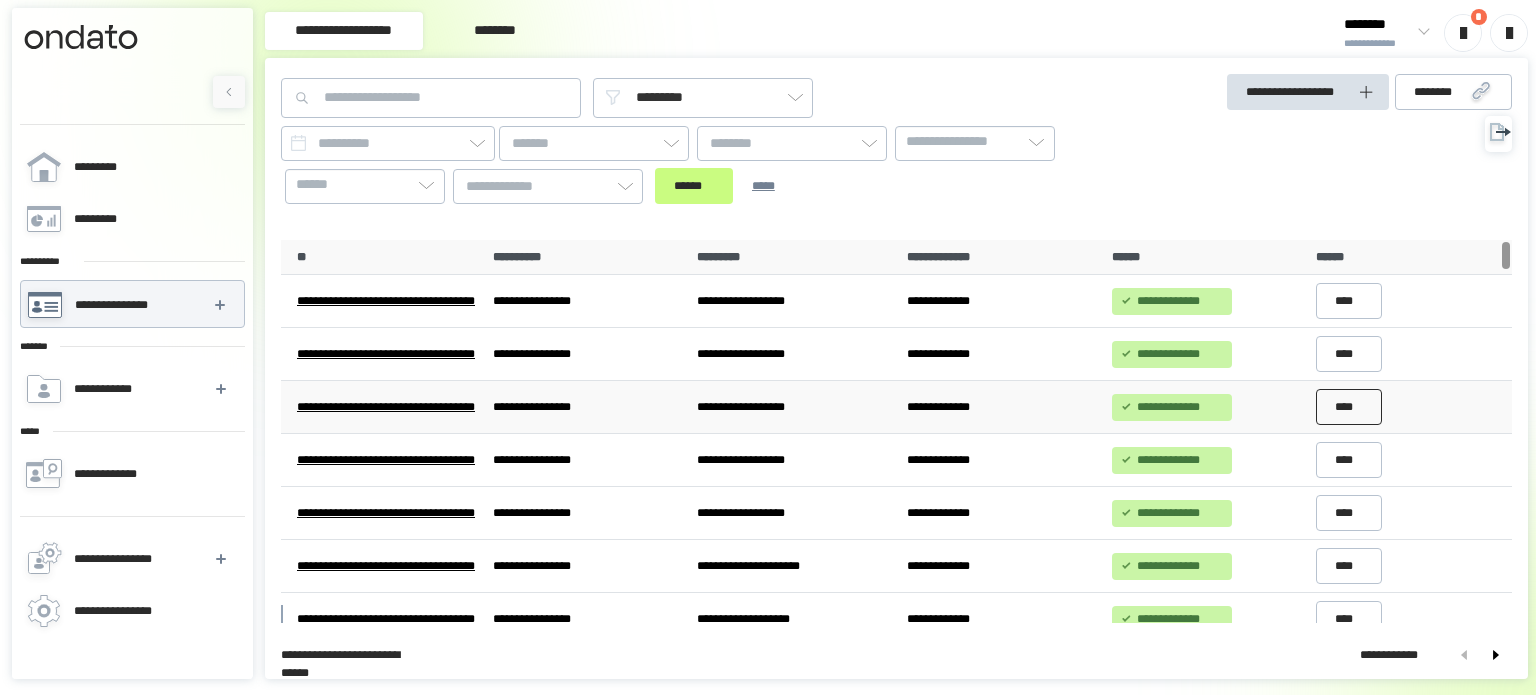 click on "****" at bounding box center [1349, 407] 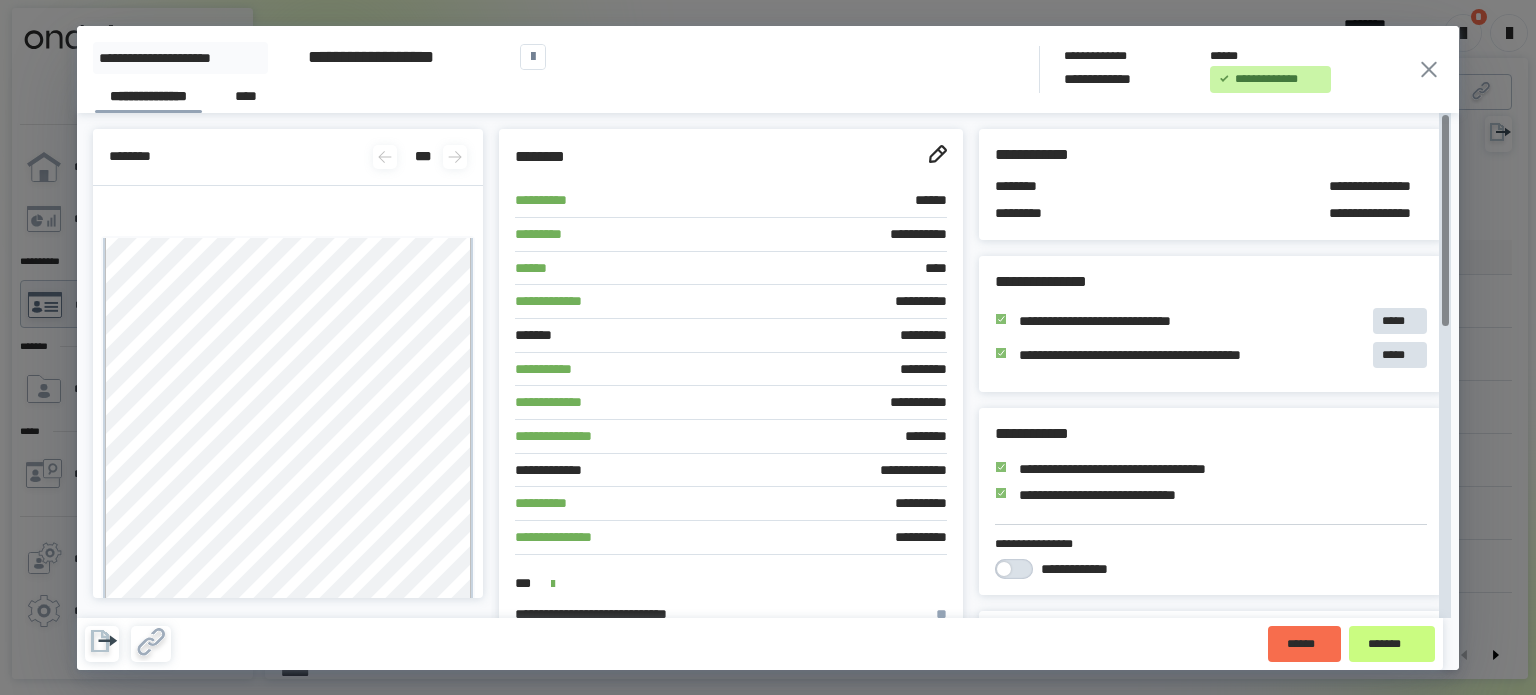 scroll, scrollTop: 0, scrollLeft: 0, axis: both 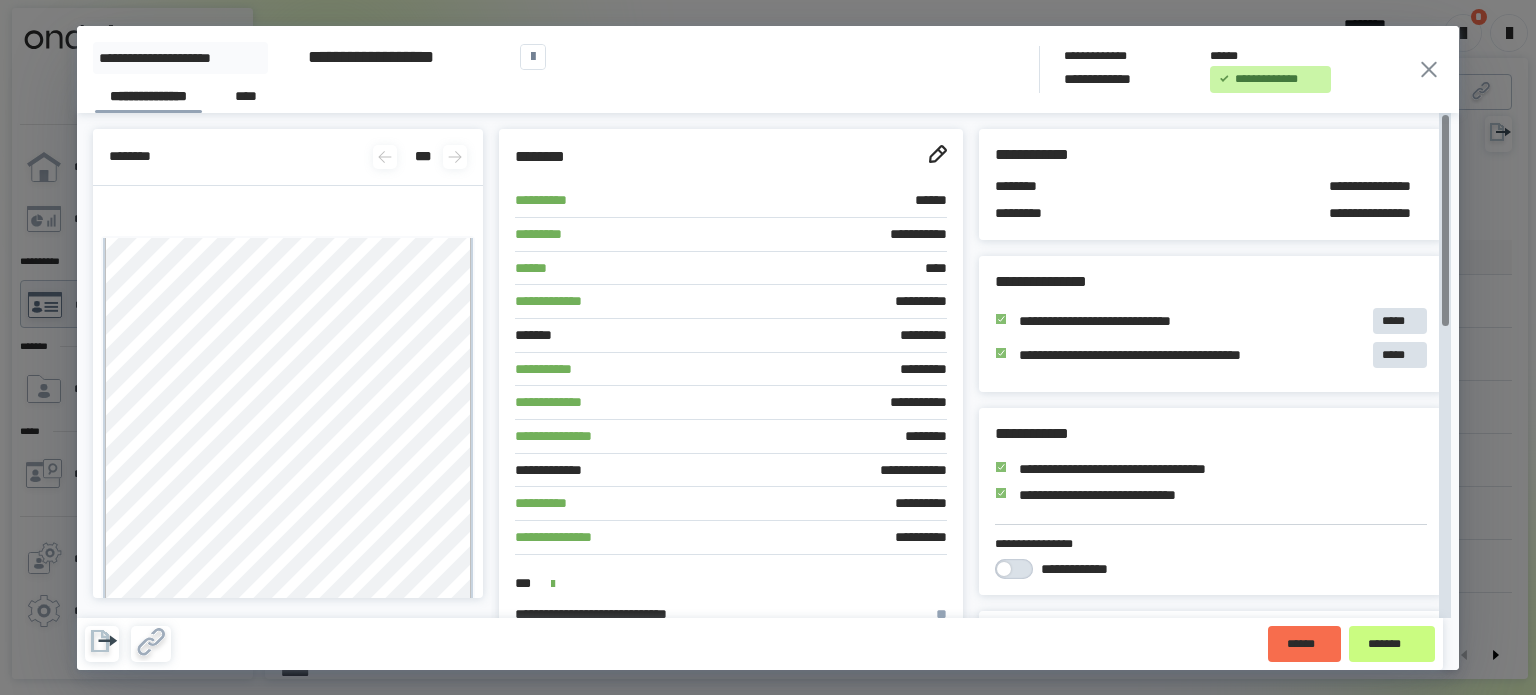 click 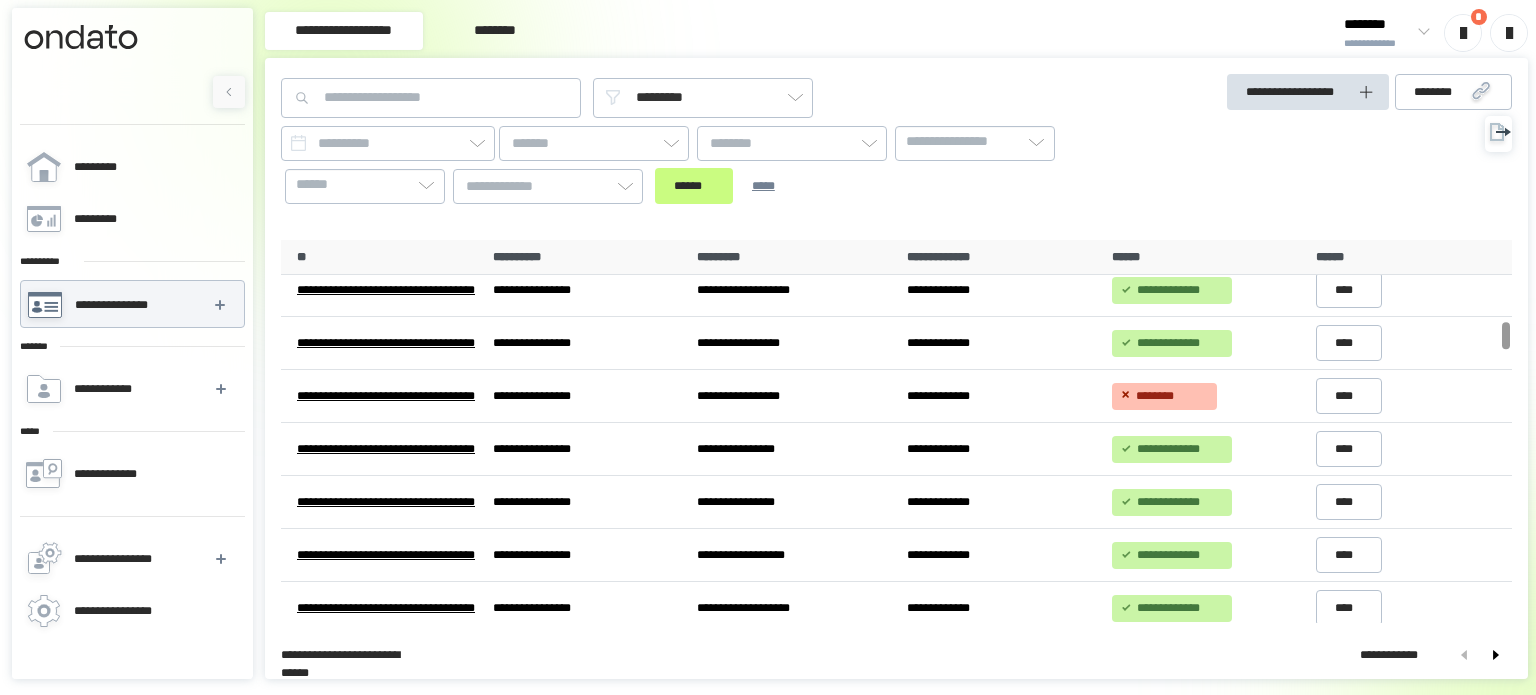 scroll, scrollTop: 1124, scrollLeft: 0, axis: vertical 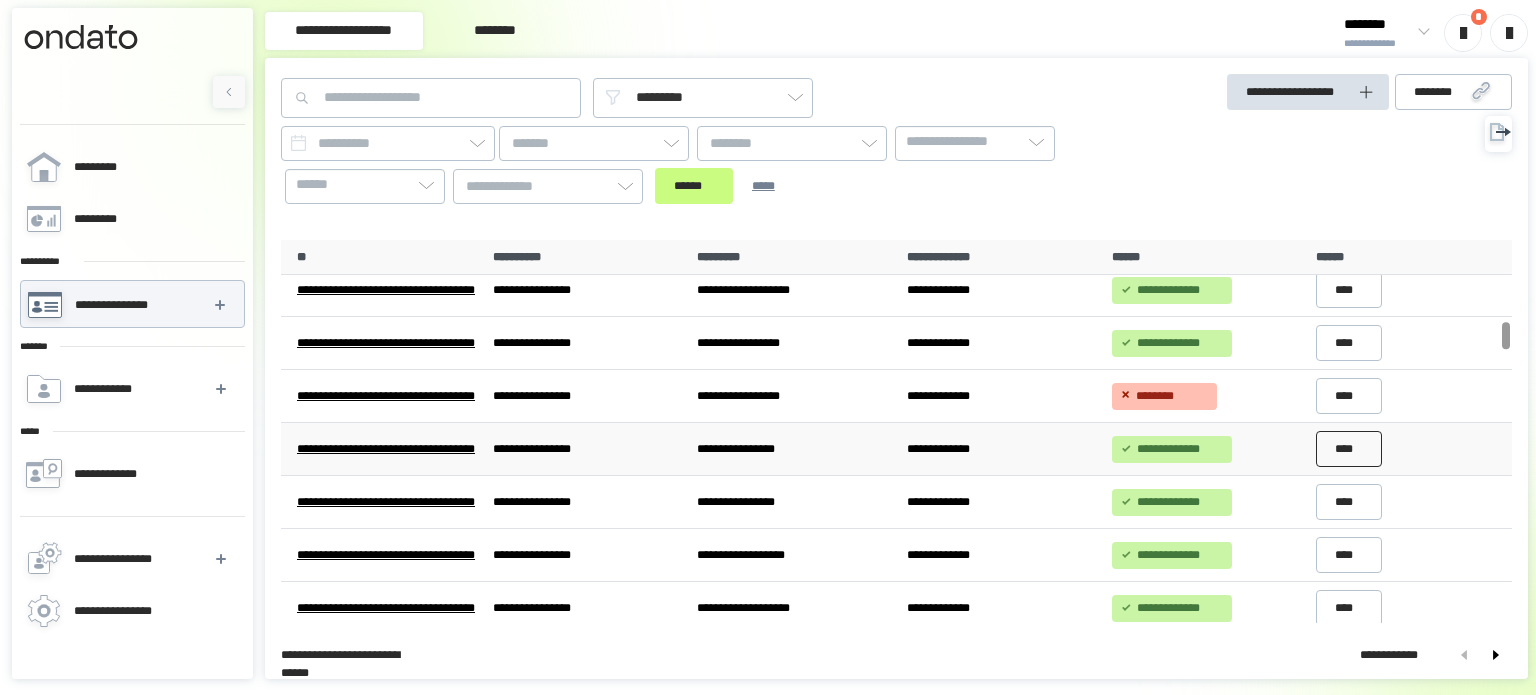 click on "****" at bounding box center (1349, 449) 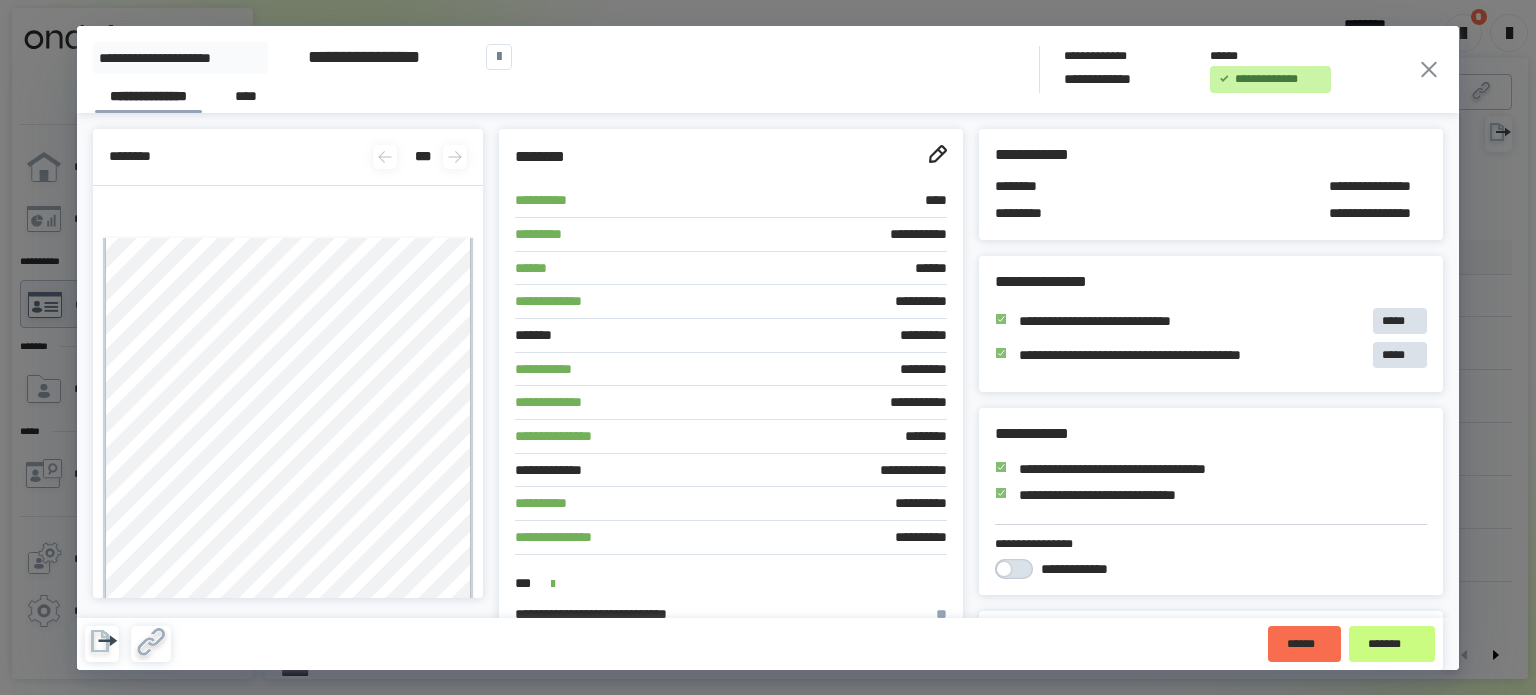 click 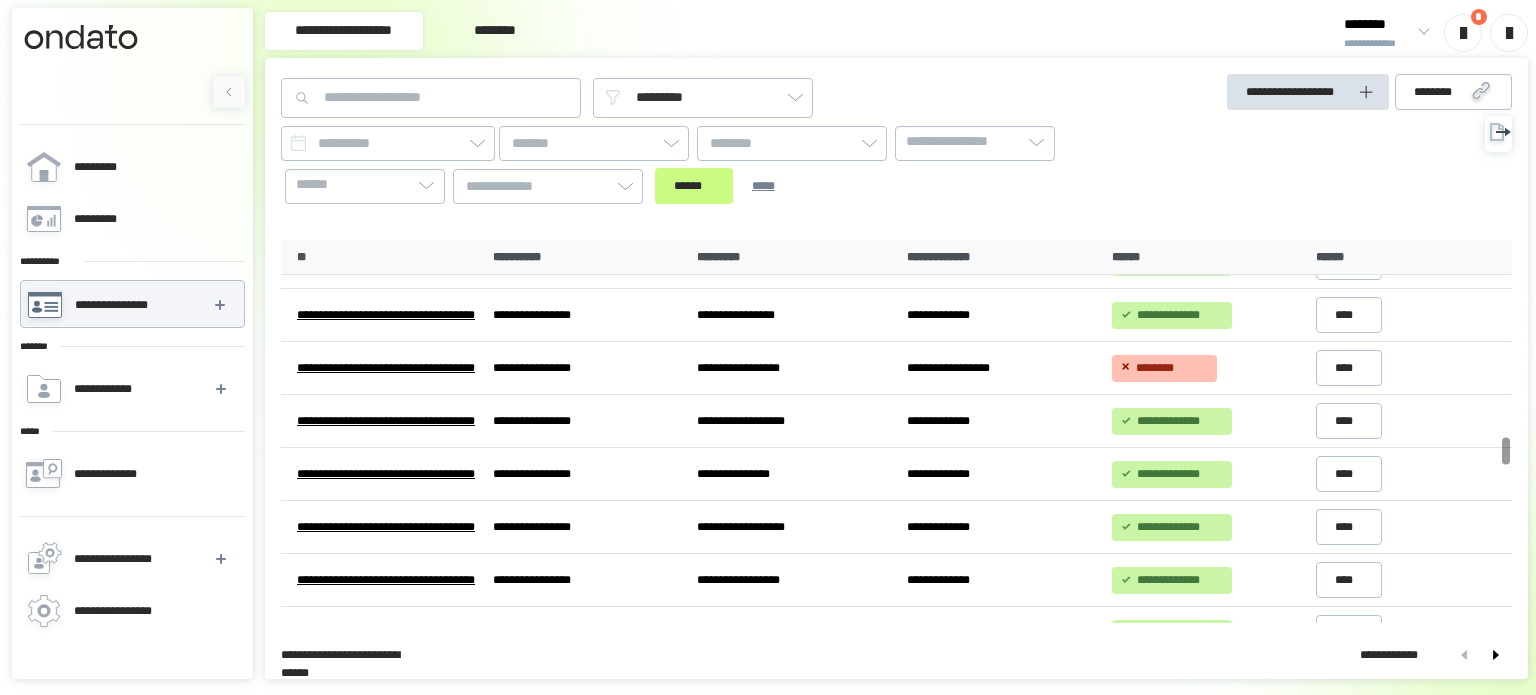 scroll, scrollTop: 2742, scrollLeft: 0, axis: vertical 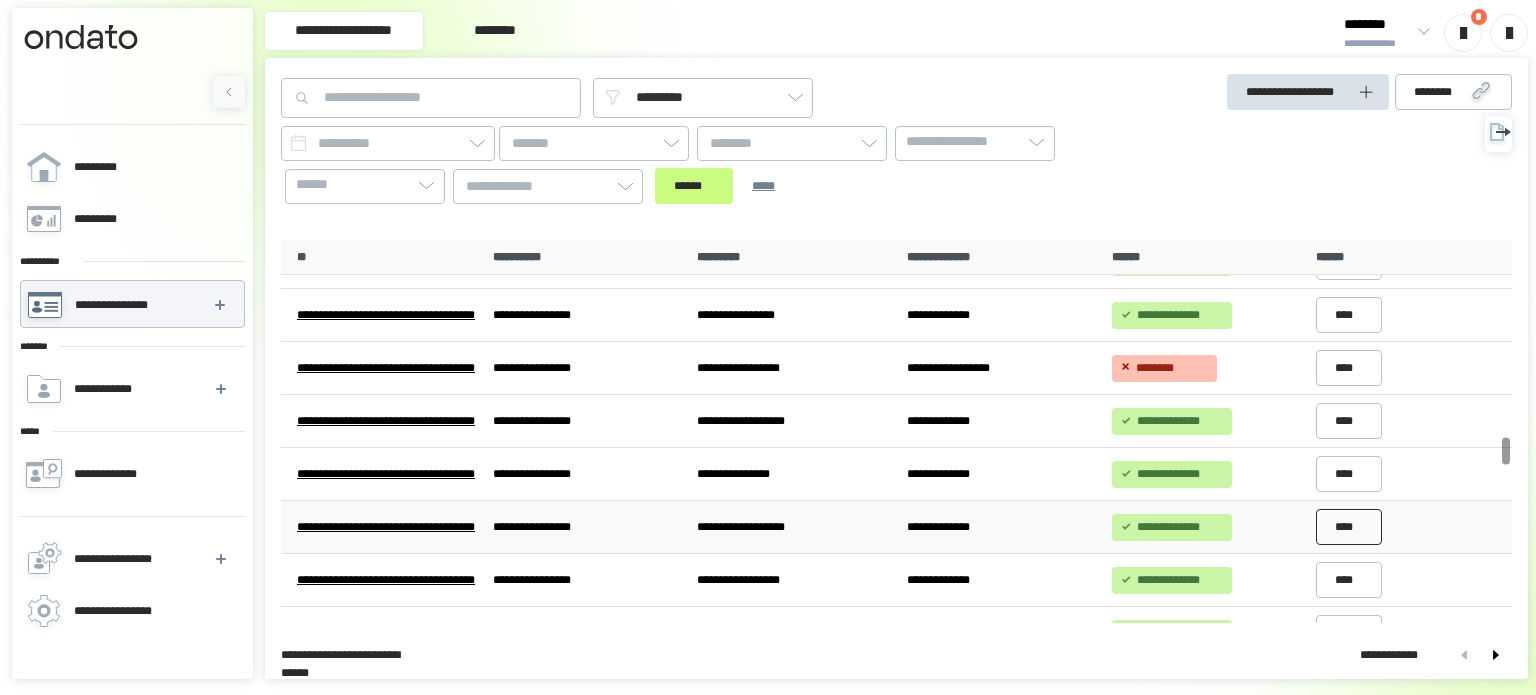 click on "****" at bounding box center (1349, 527) 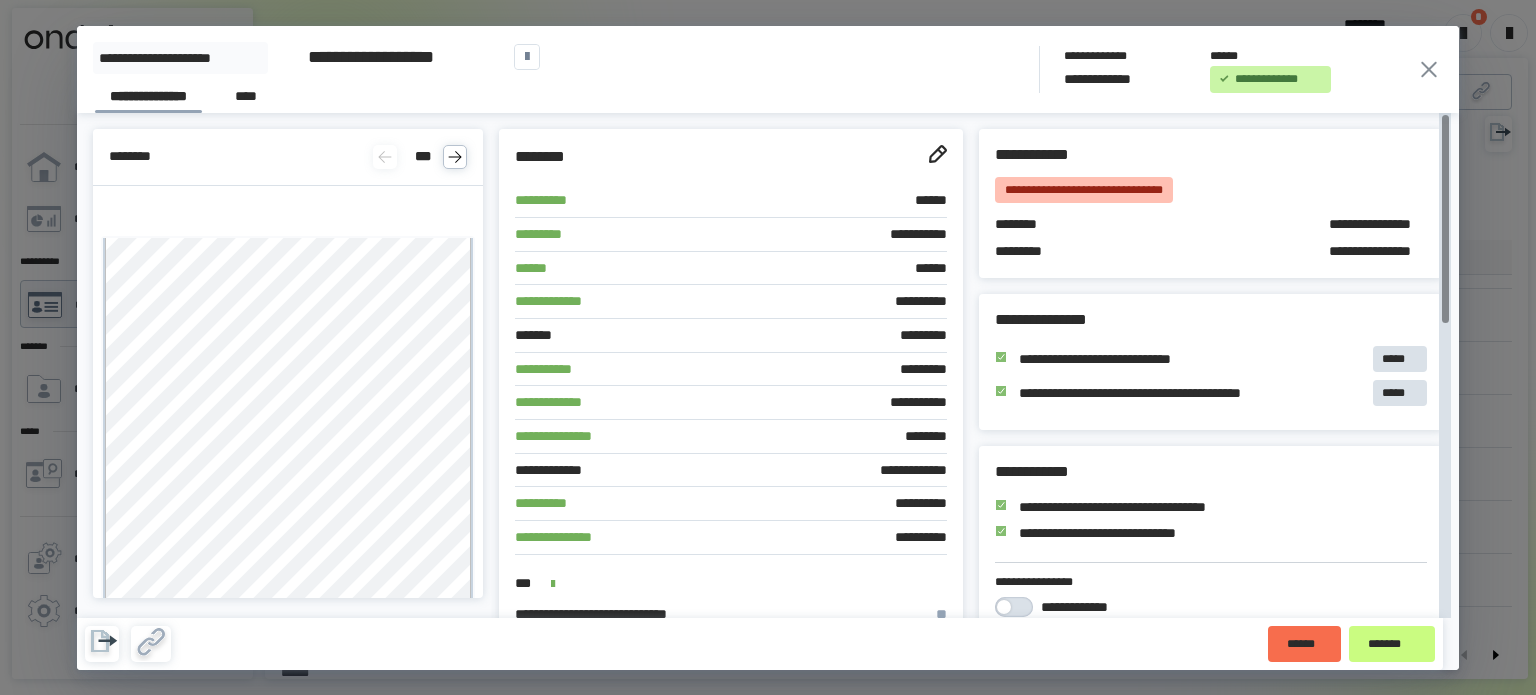 click 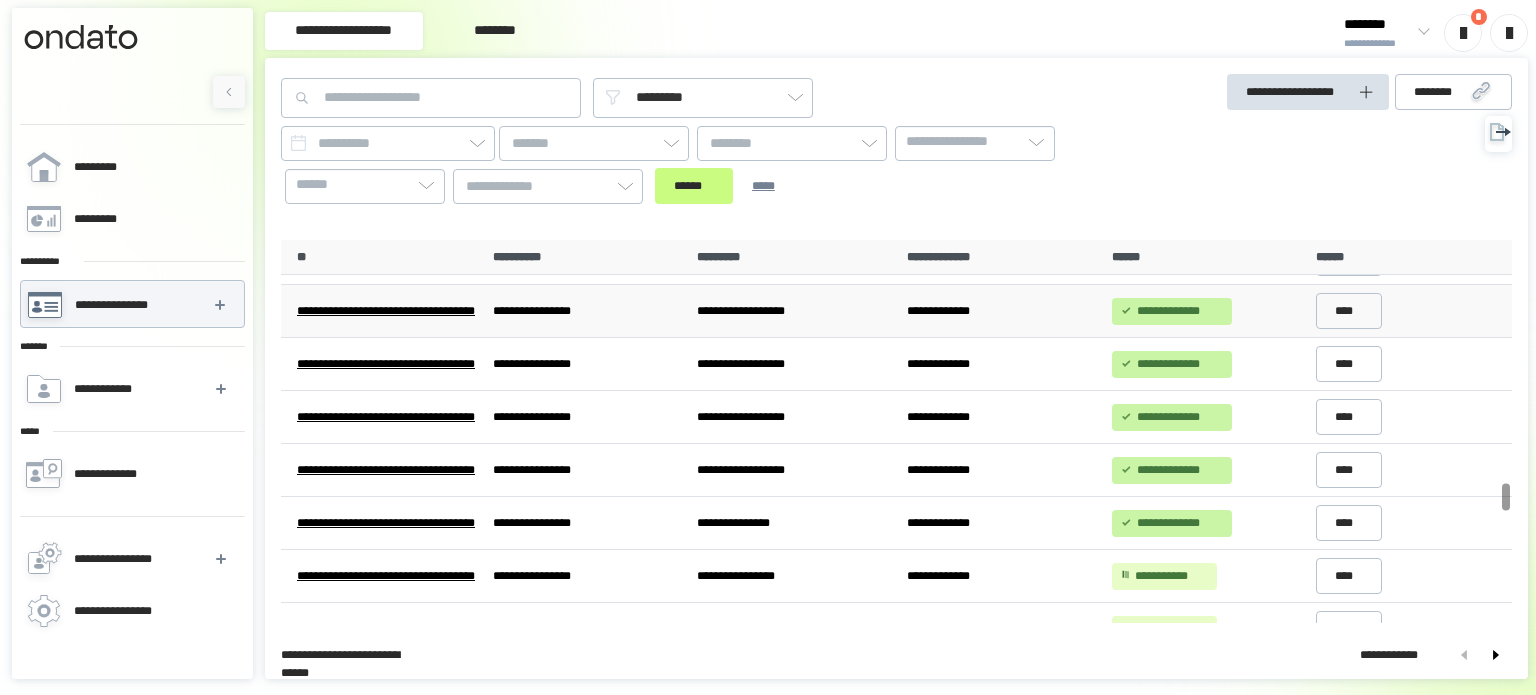 scroll, scrollTop: 3410, scrollLeft: 0, axis: vertical 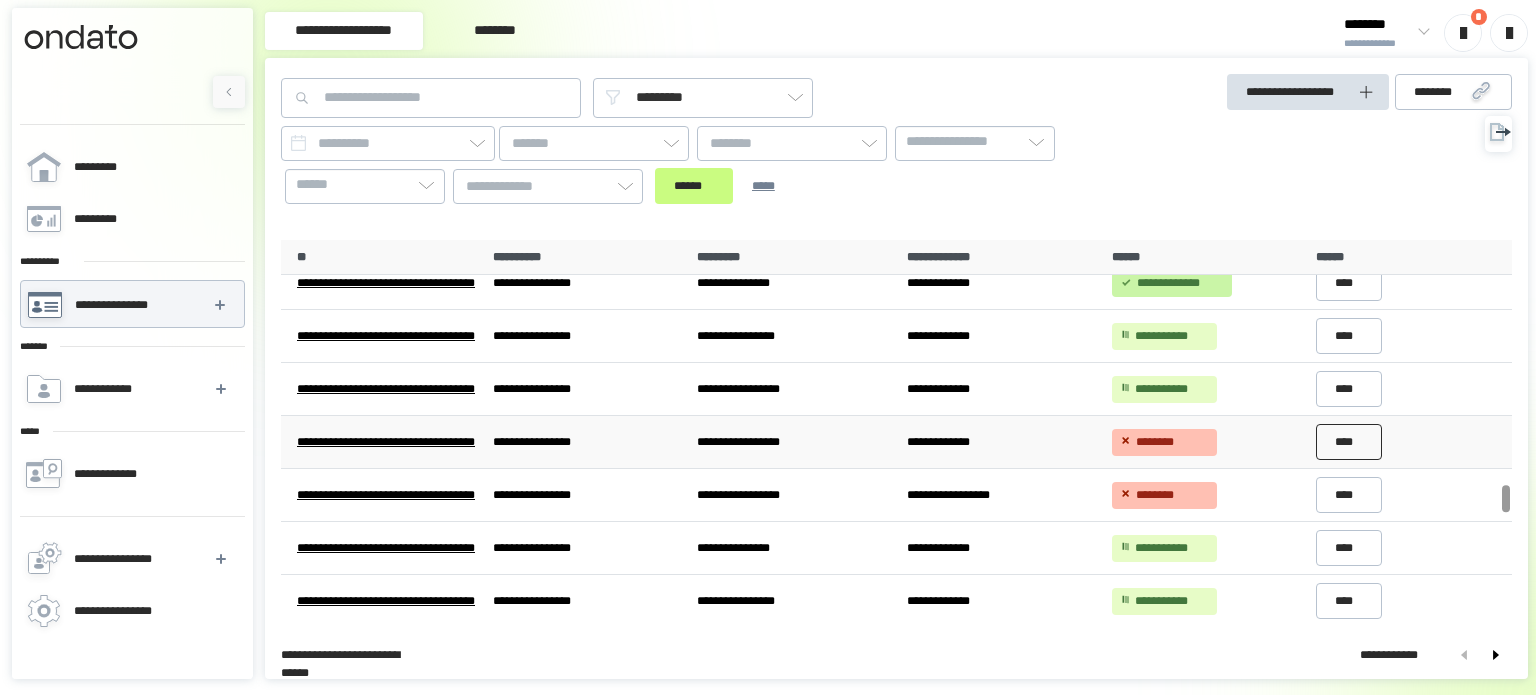 click on "****" at bounding box center (1349, 442) 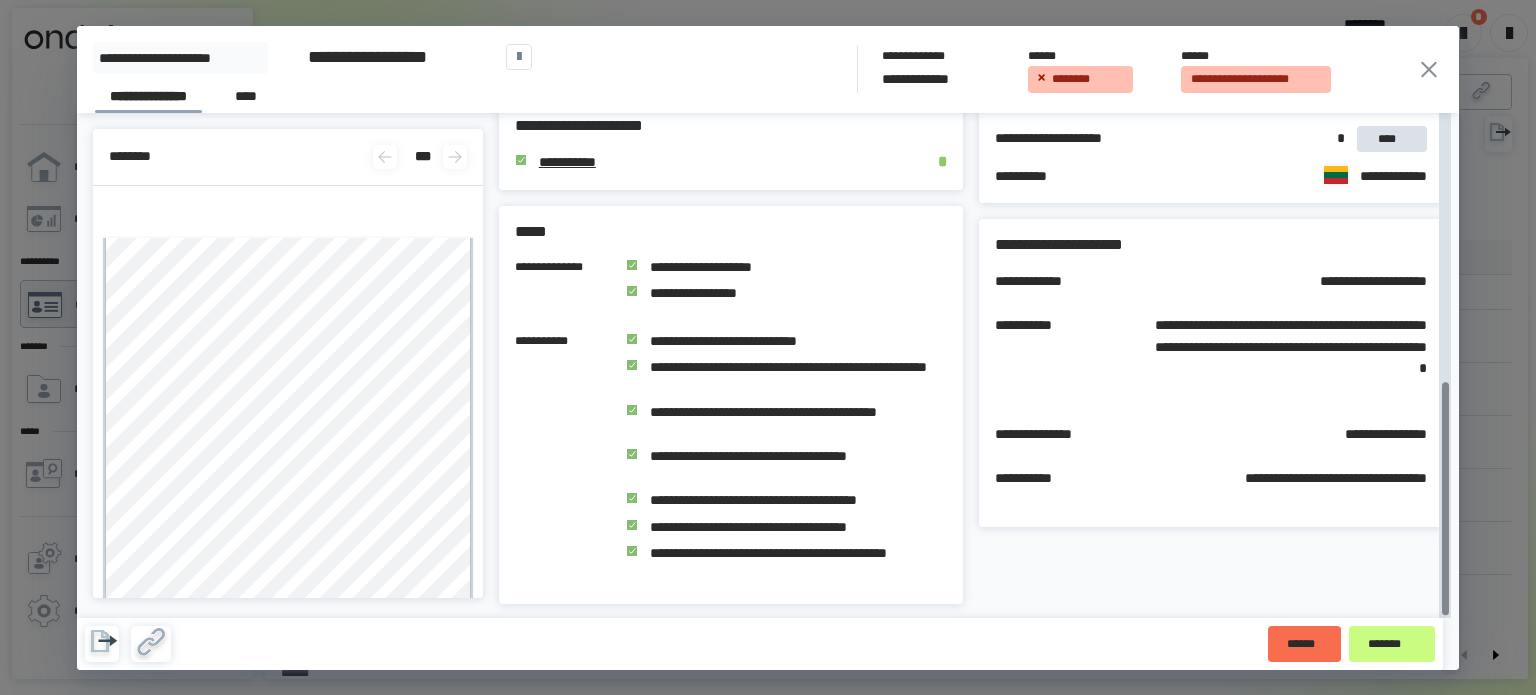 scroll, scrollTop: 0, scrollLeft: 0, axis: both 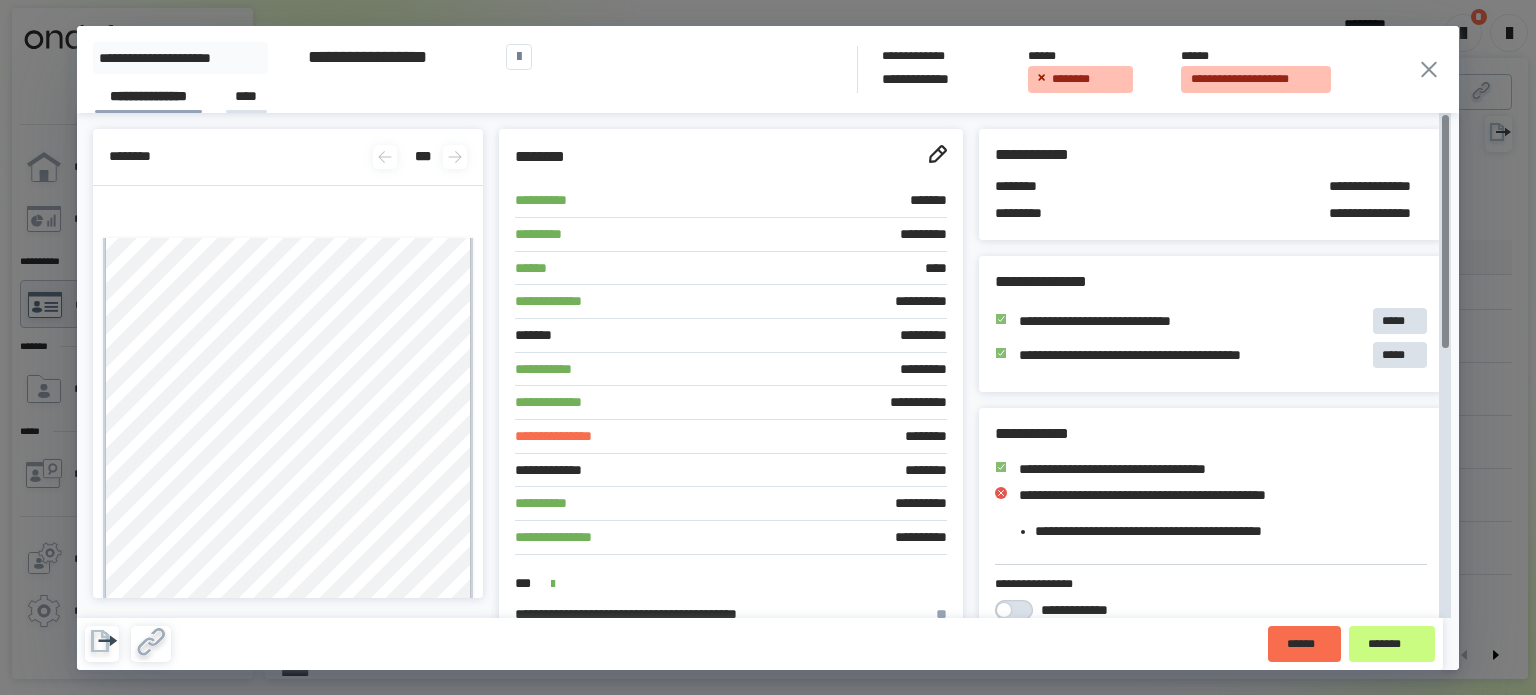 click on "****" at bounding box center (246, 99) 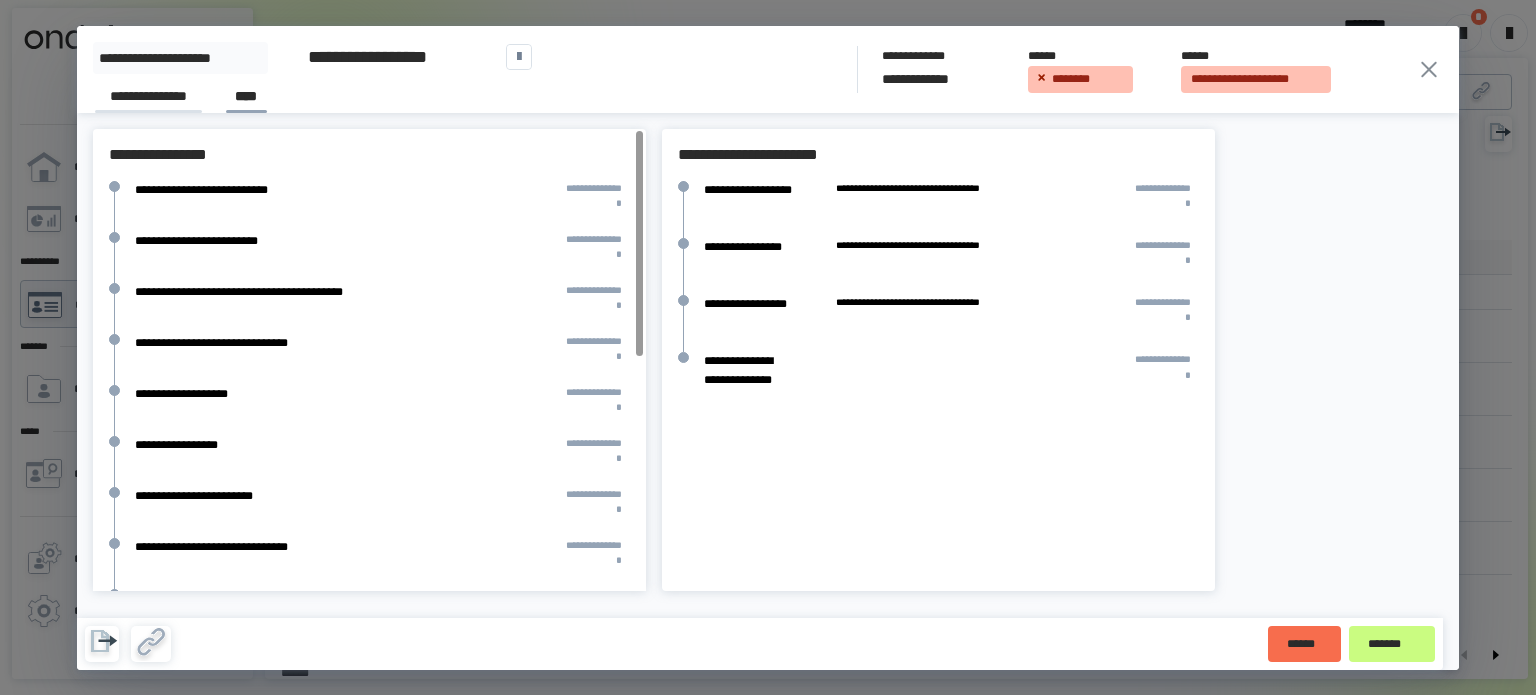 click on "**********" at bounding box center (148, 99) 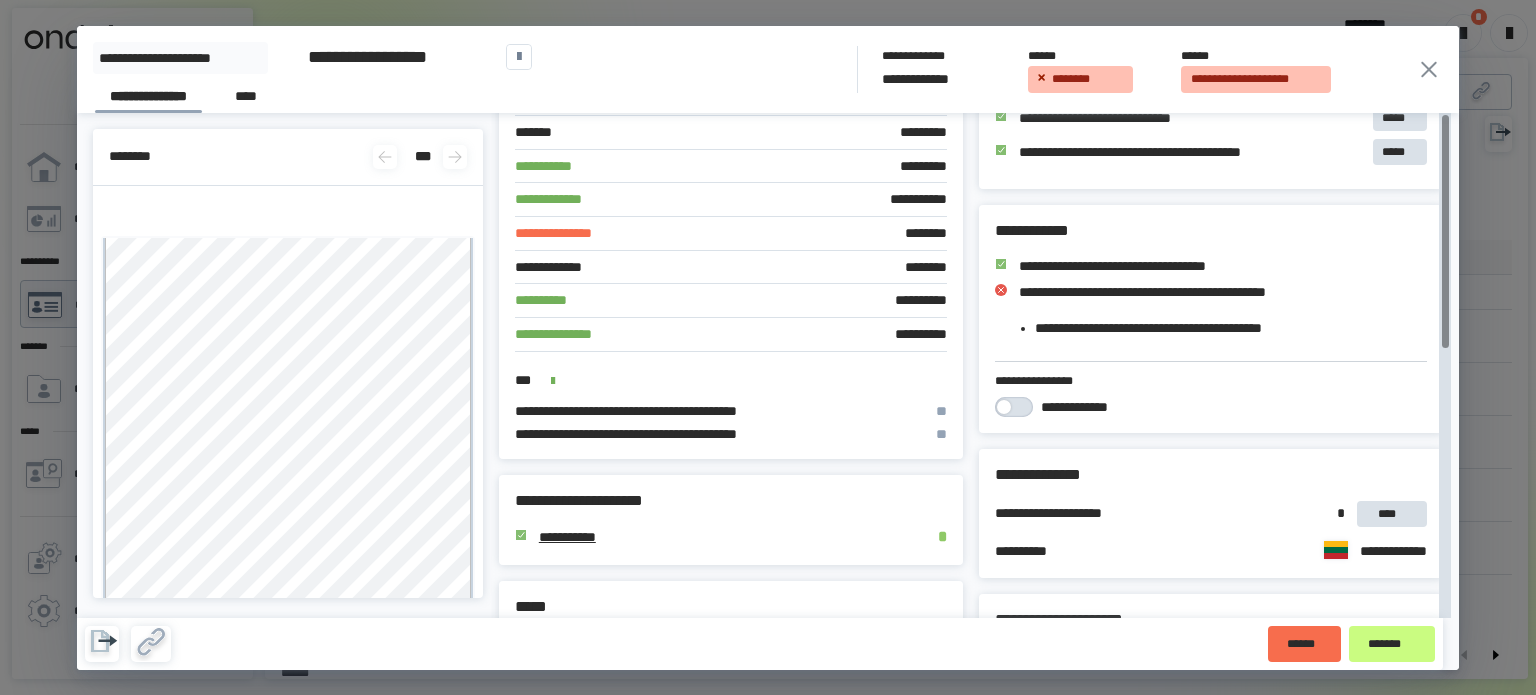 scroll, scrollTop: 0, scrollLeft: 0, axis: both 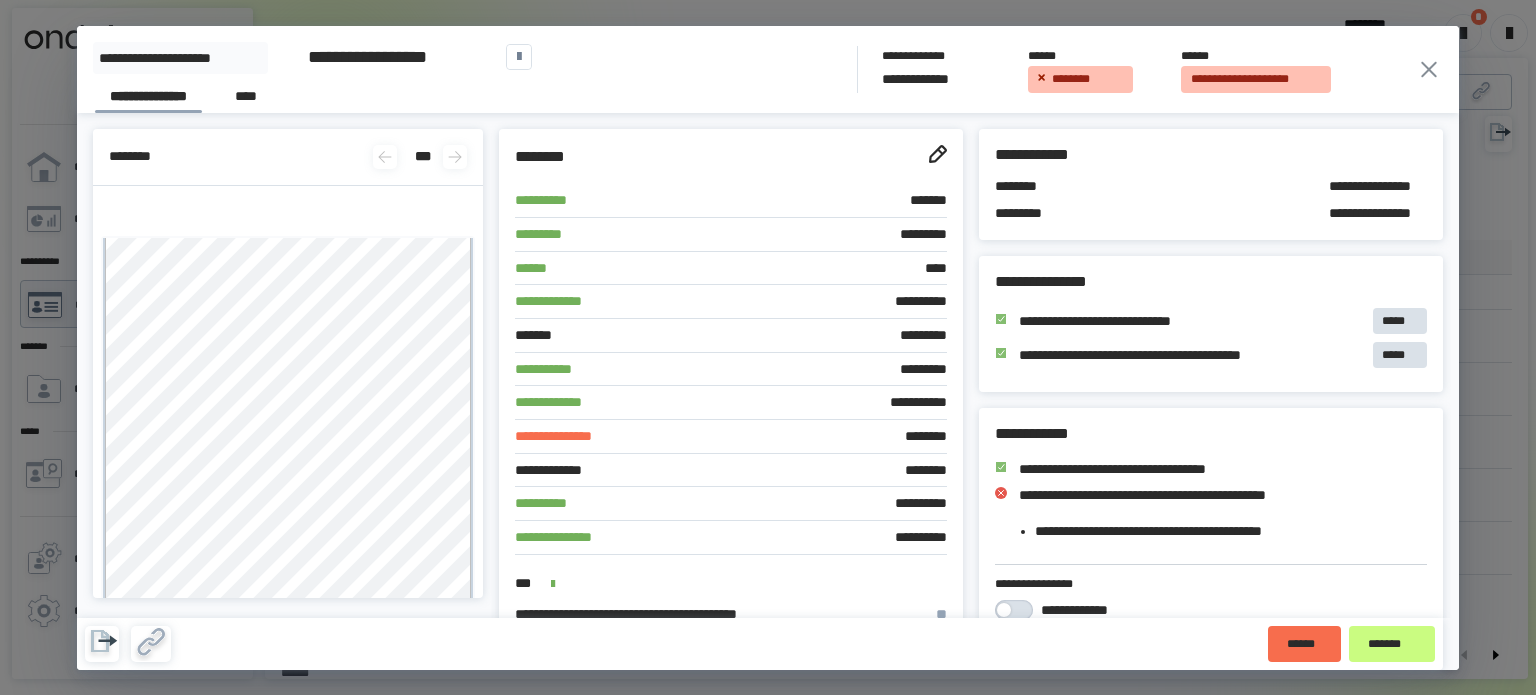 click 